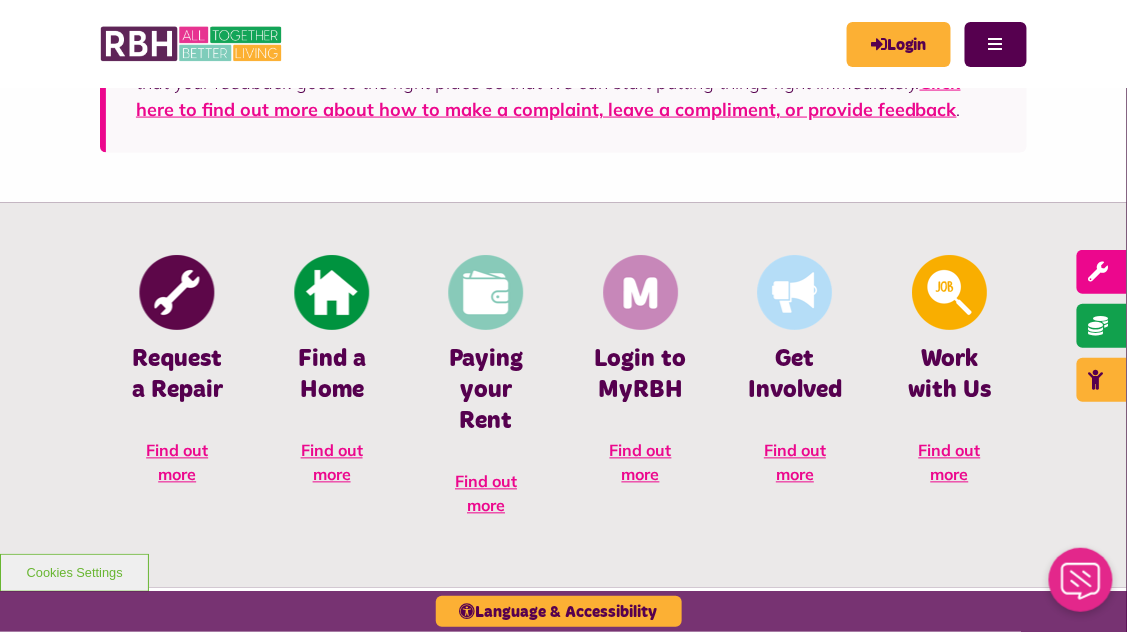 scroll, scrollTop: 685, scrollLeft: 0, axis: vertical 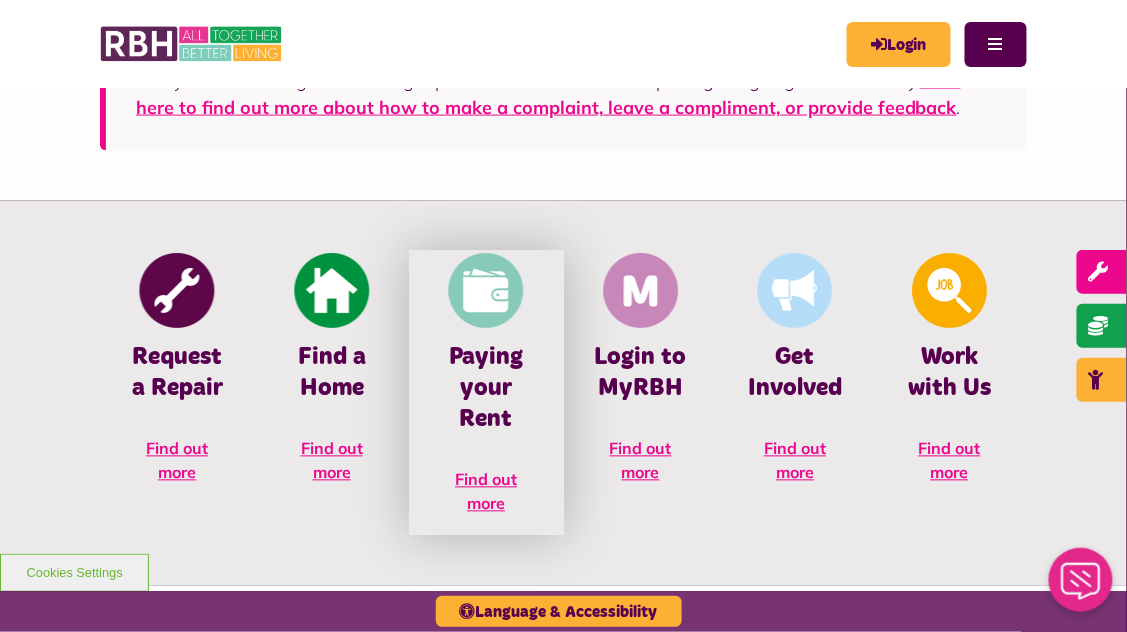 click on "Find out more" at bounding box center [486, 492] 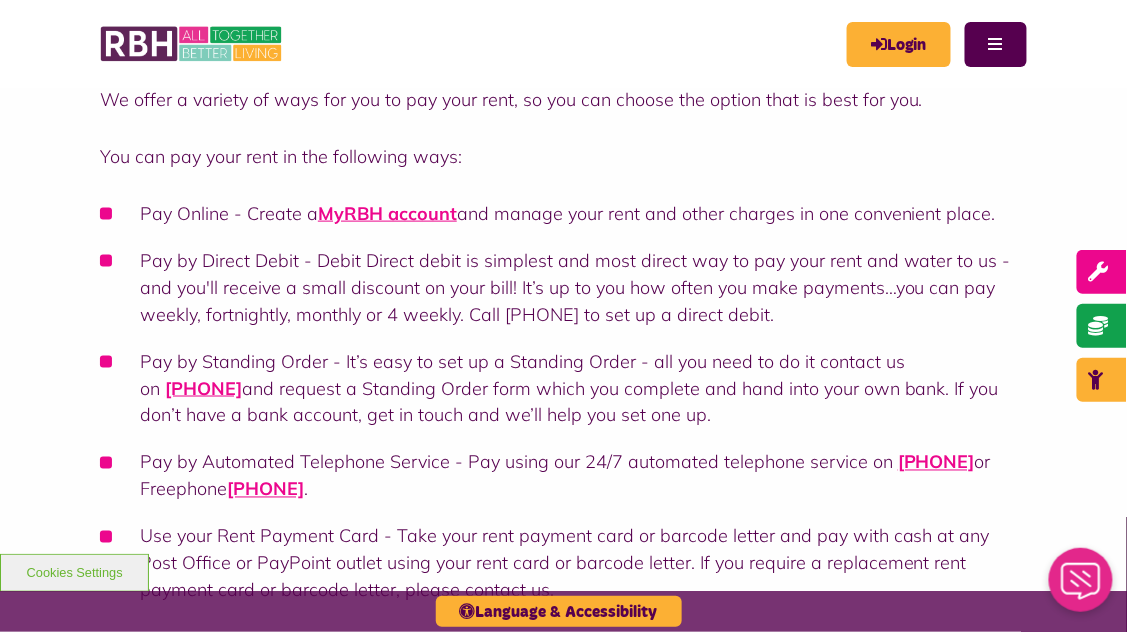 scroll, scrollTop: 499, scrollLeft: 0, axis: vertical 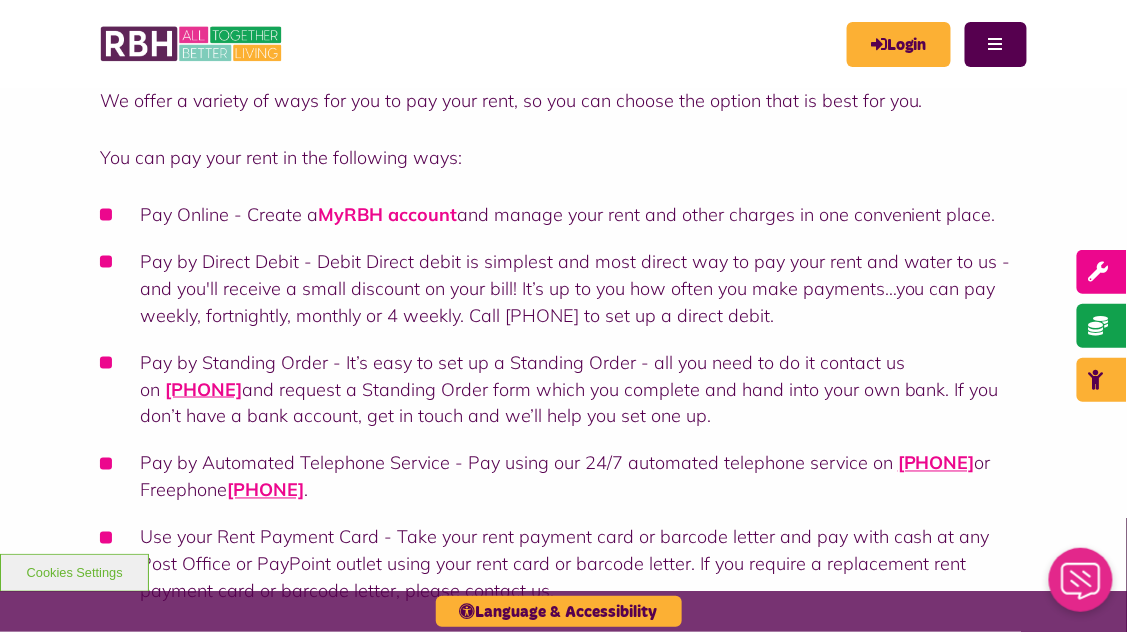 click on "MyRBH account" at bounding box center [387, 214] 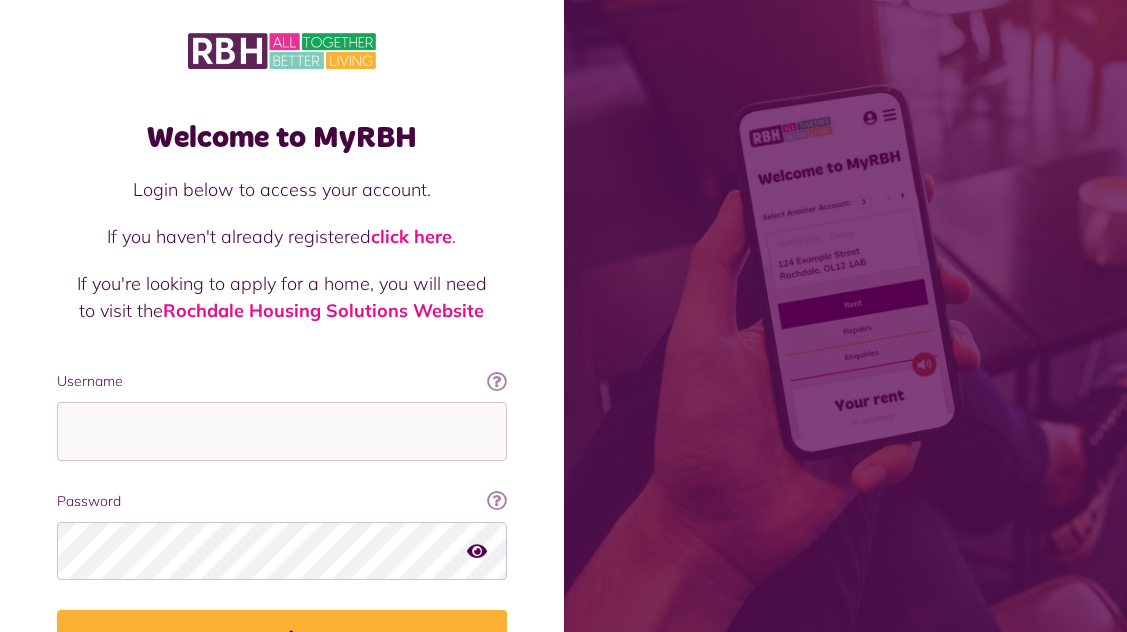 scroll, scrollTop: 0, scrollLeft: 0, axis: both 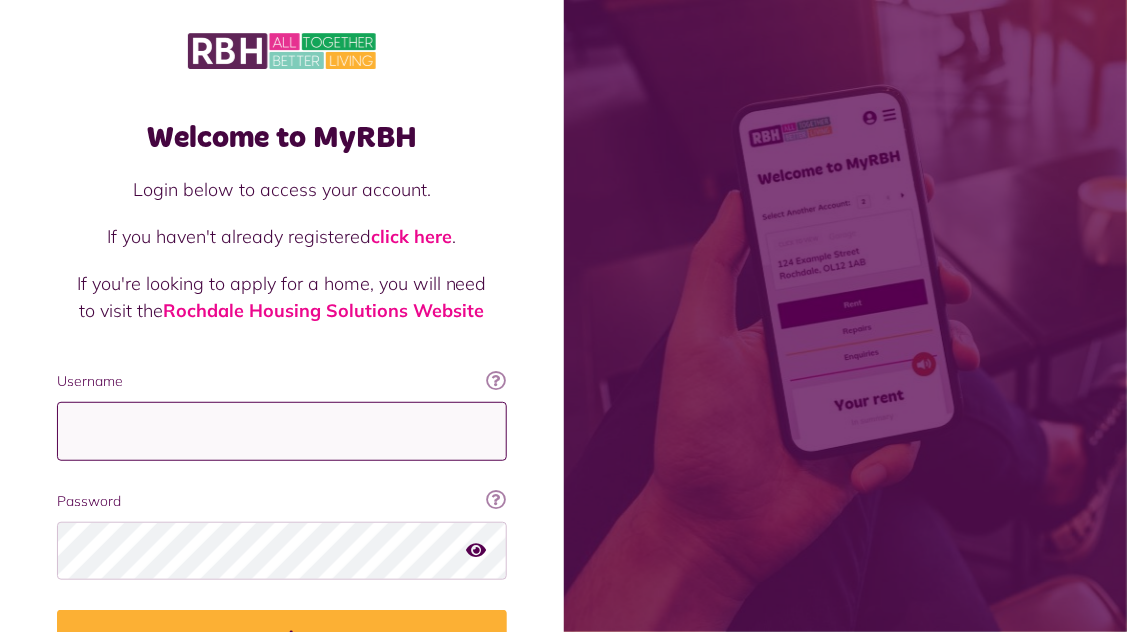 click on "Username" at bounding box center (282, 431) 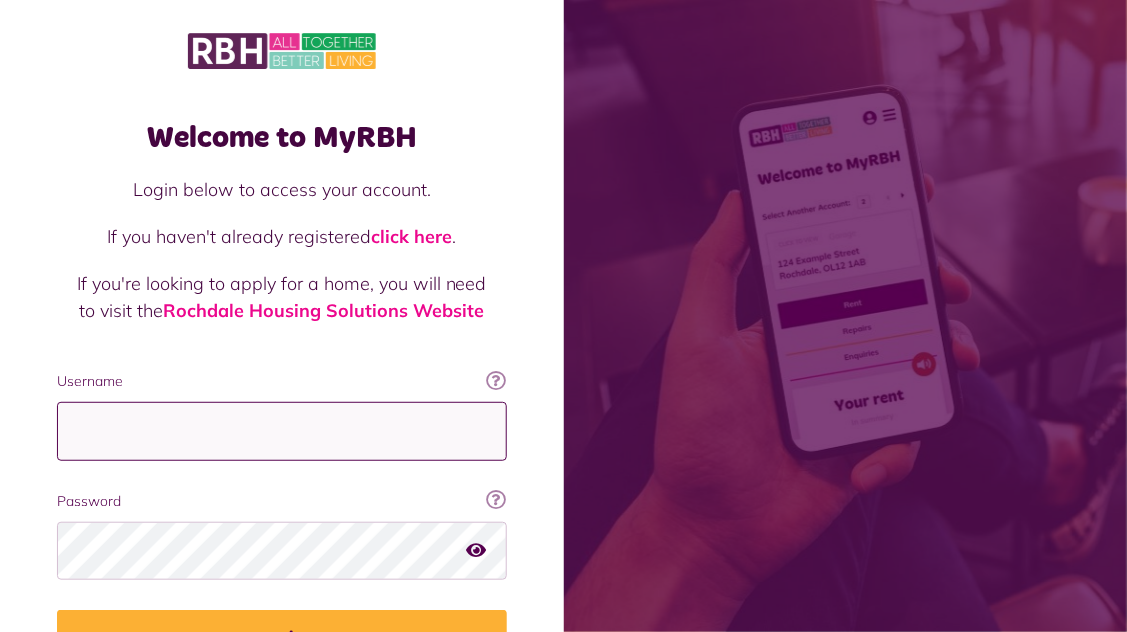 type on "**********" 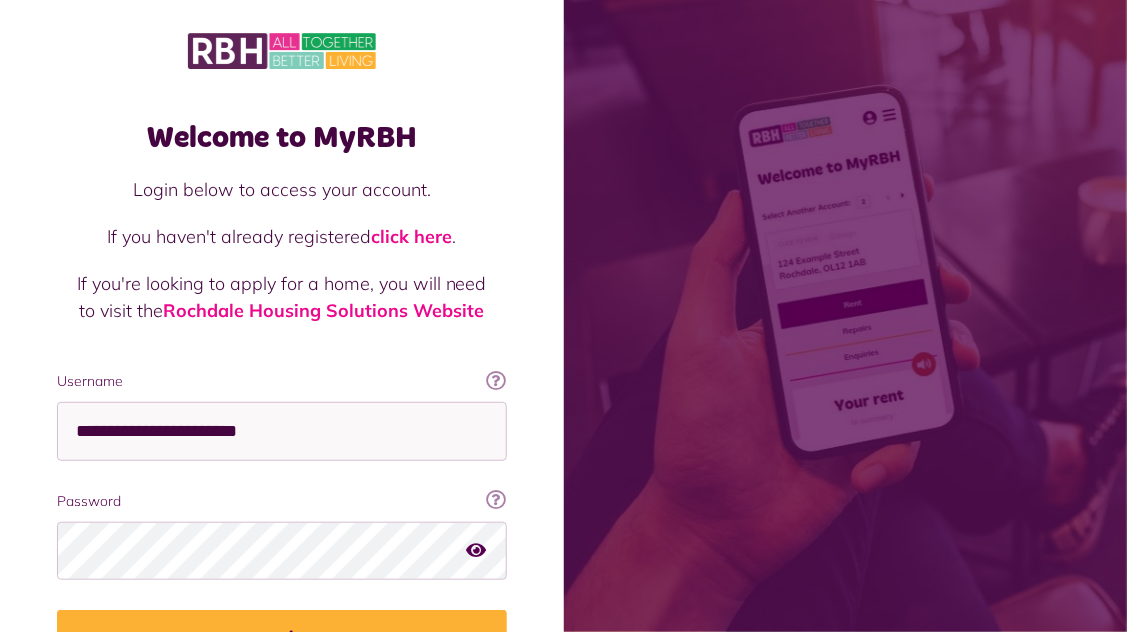 click on "Login" at bounding box center [282, 638] 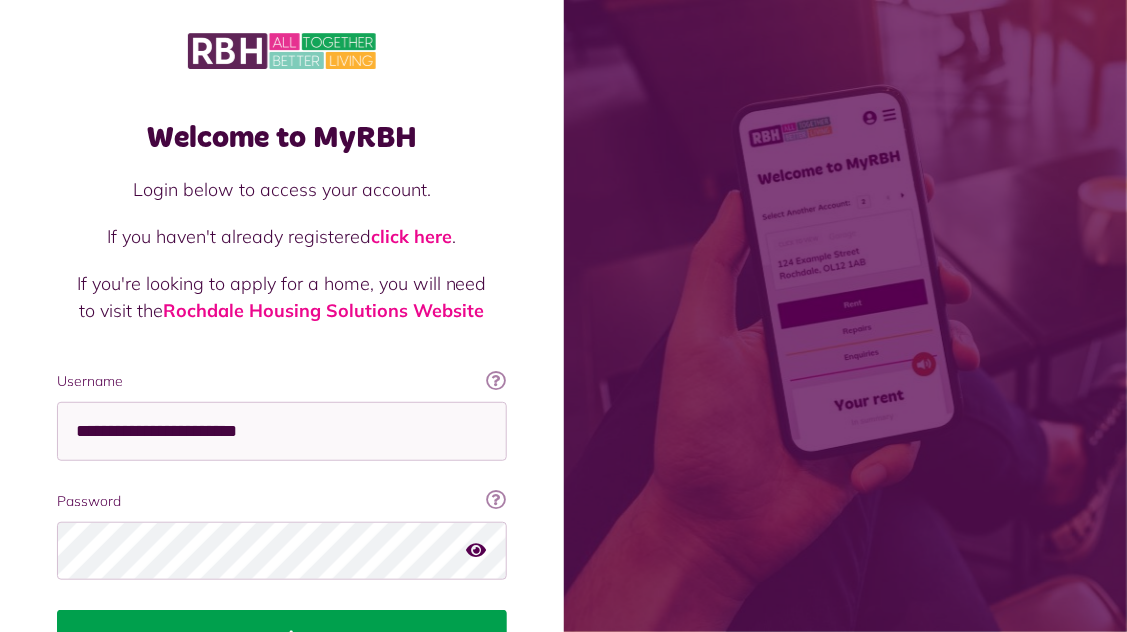 click on "Login" at bounding box center (282, 638) 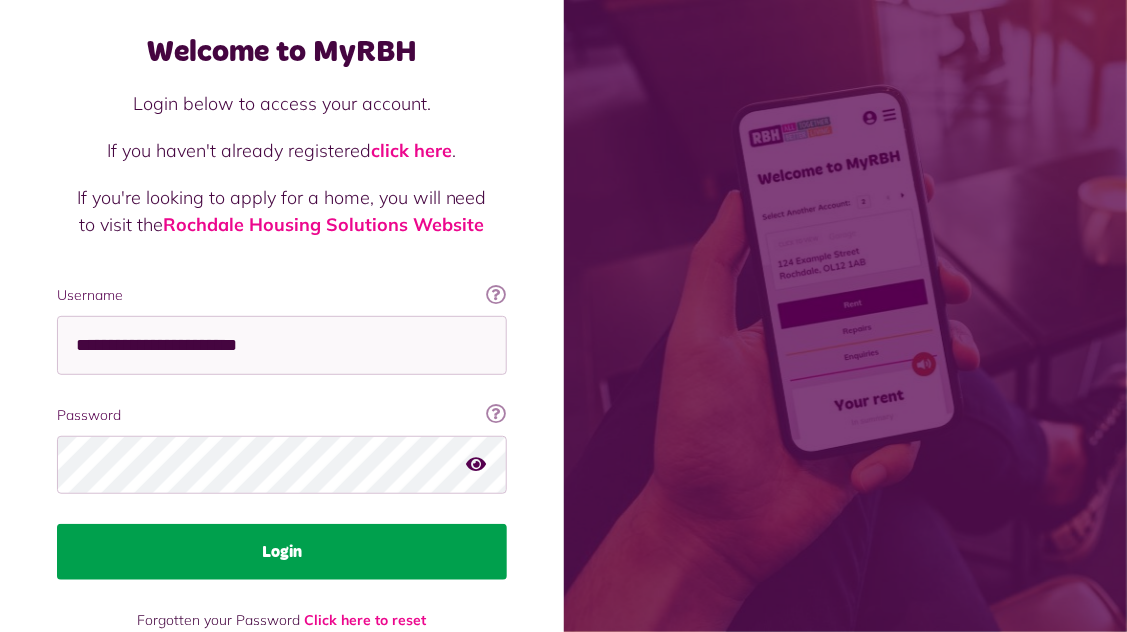 scroll, scrollTop: 135, scrollLeft: 0, axis: vertical 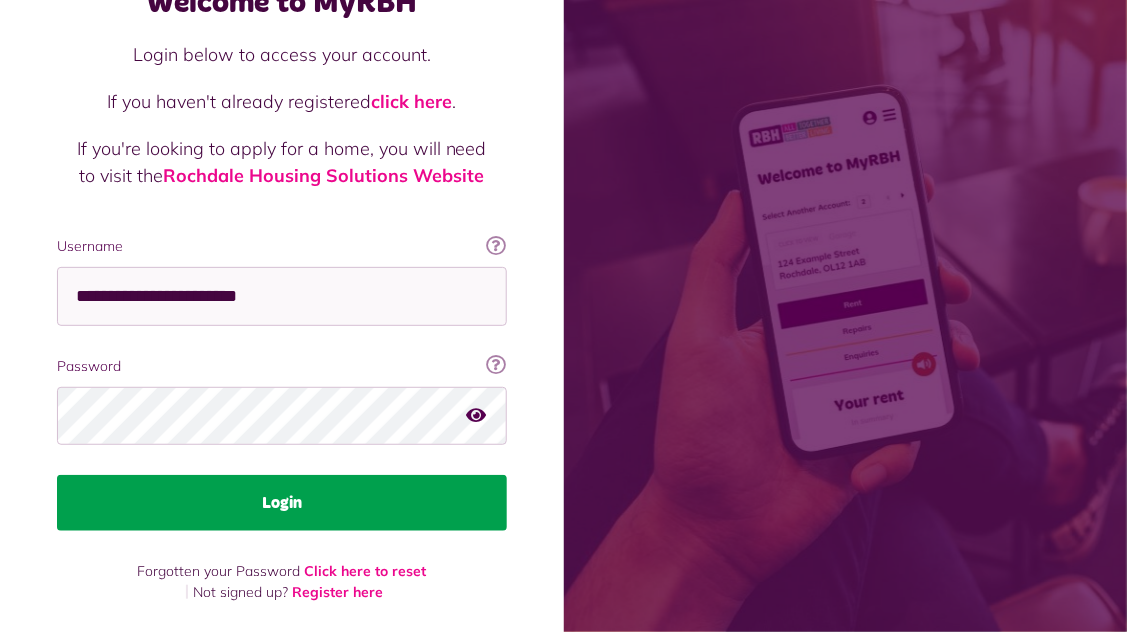 click on "Login" at bounding box center [282, 503] 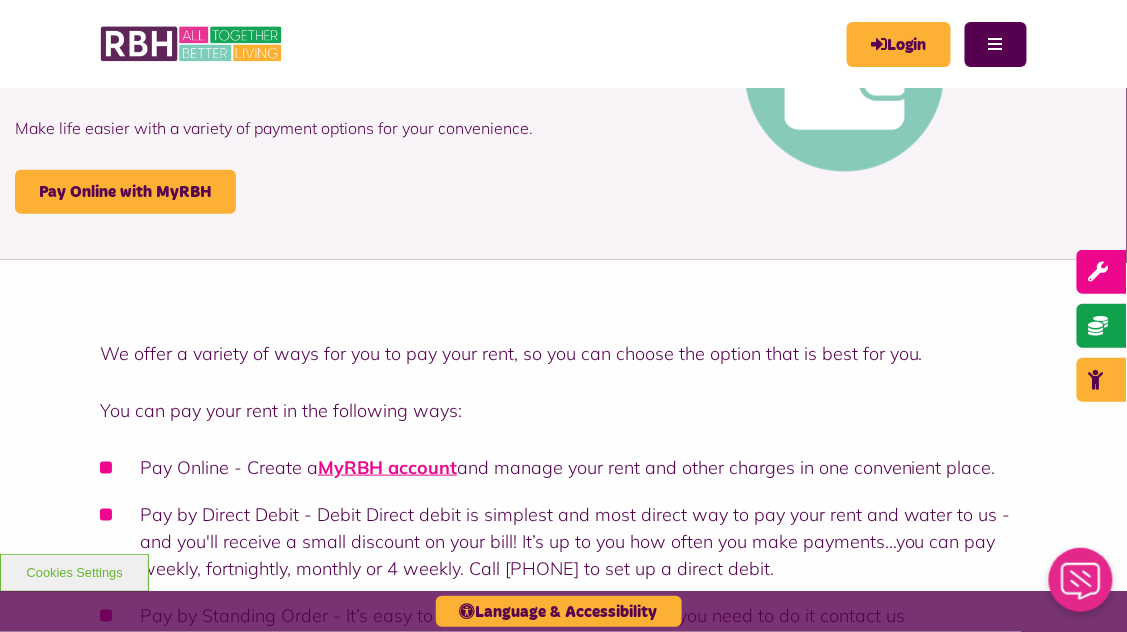 scroll, scrollTop: 0, scrollLeft: 0, axis: both 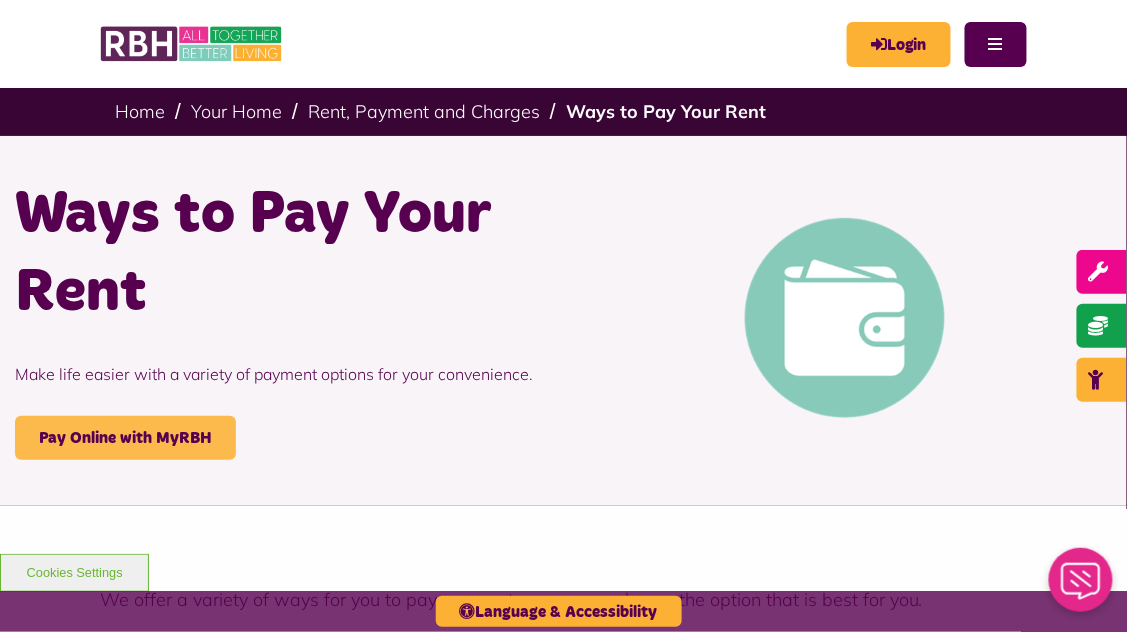click on "Pay Online with MyRBH" at bounding box center (125, 438) 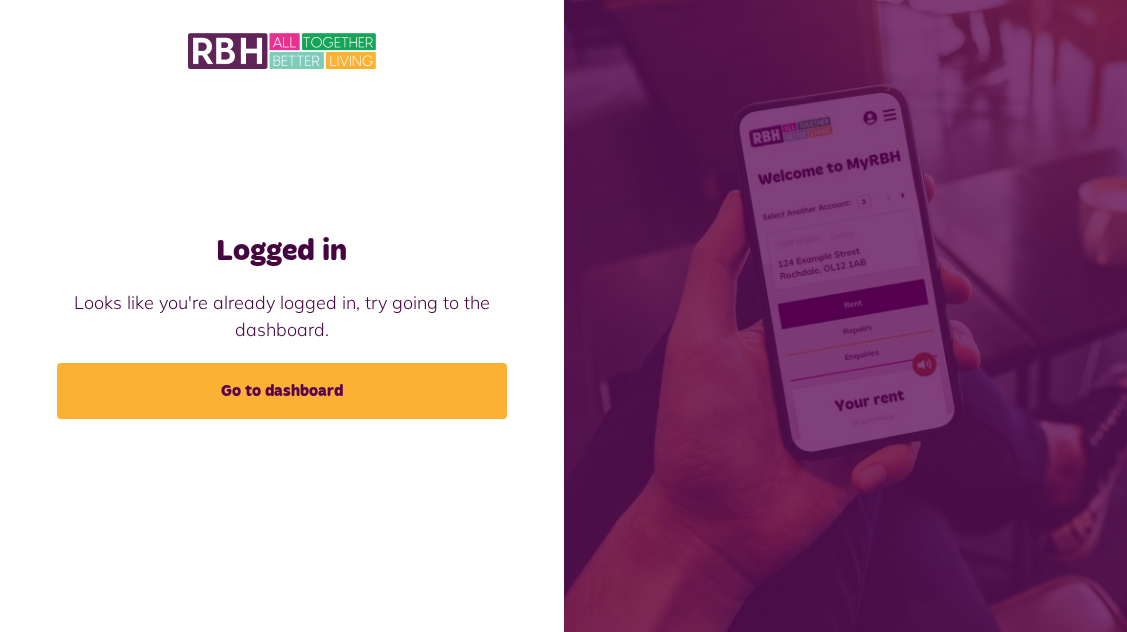 scroll, scrollTop: 0, scrollLeft: 0, axis: both 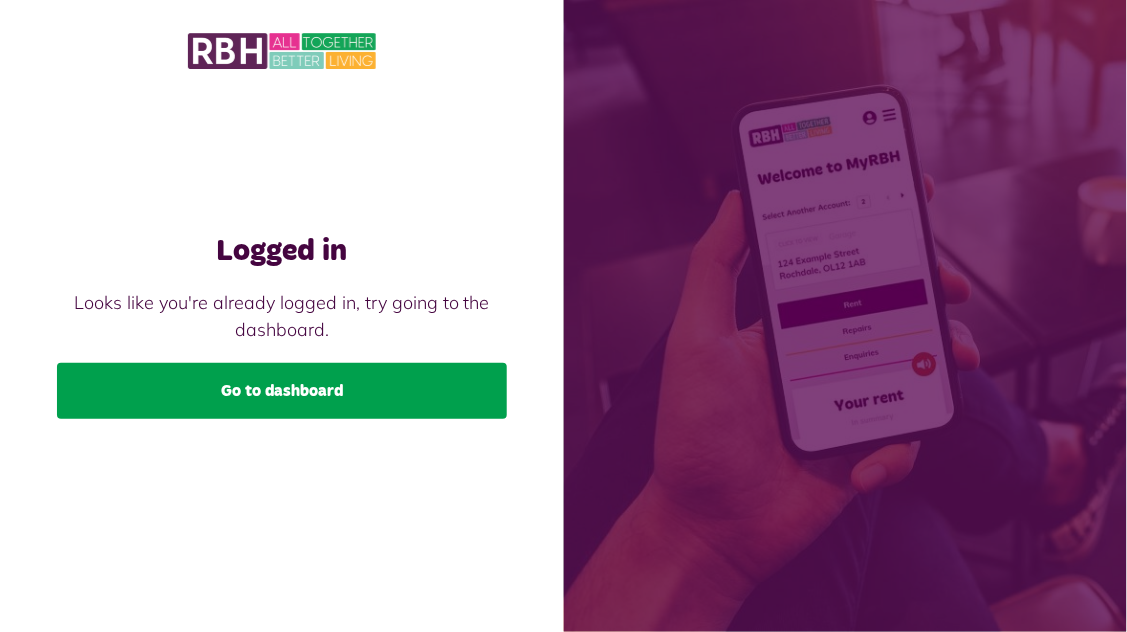 click on "Go to dashboard" at bounding box center (282, 391) 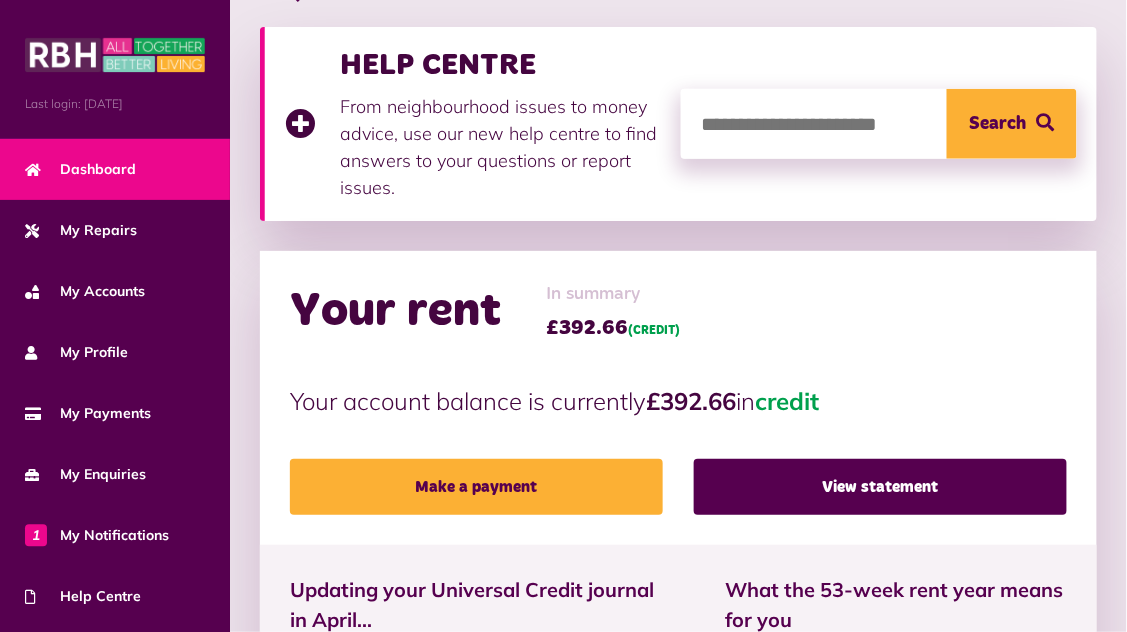 scroll, scrollTop: 415, scrollLeft: 0, axis: vertical 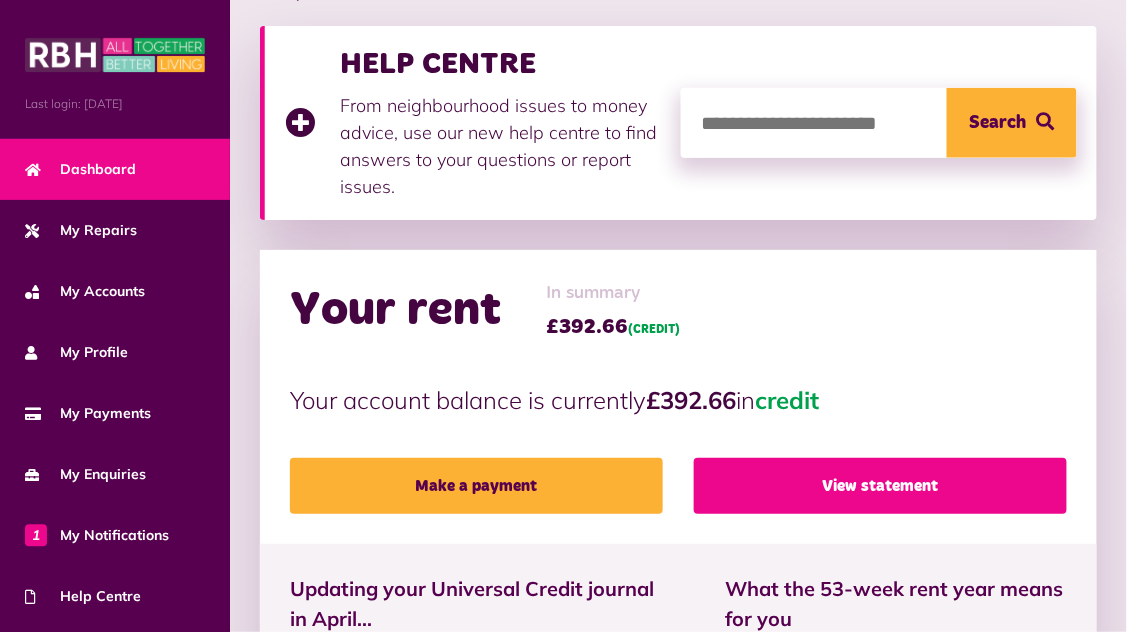 click on "View statement" at bounding box center [880, 486] 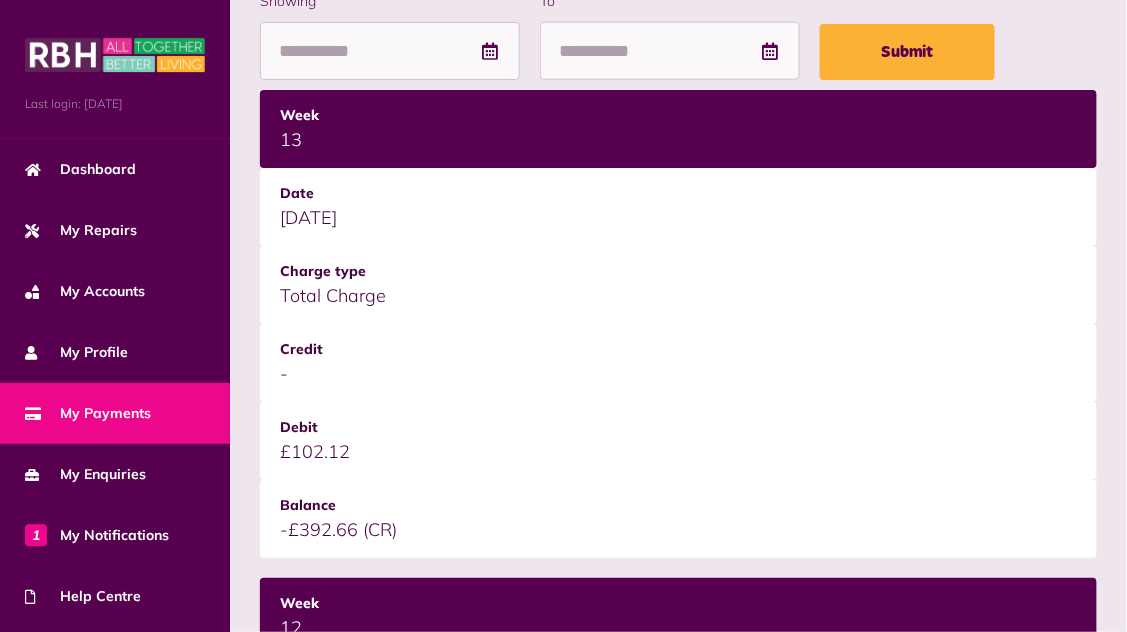 scroll, scrollTop: 503, scrollLeft: 0, axis: vertical 